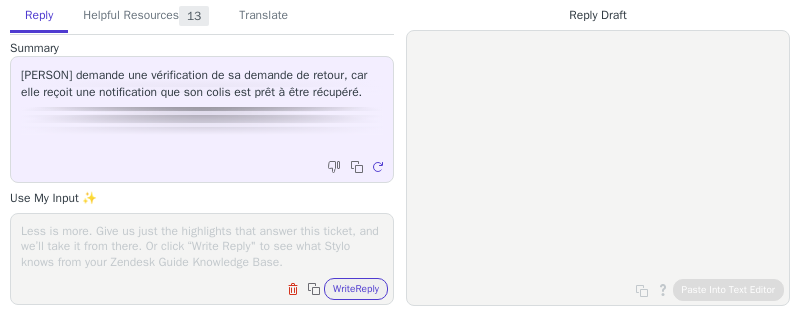 scroll, scrollTop: 0, scrollLeft: 0, axis: both 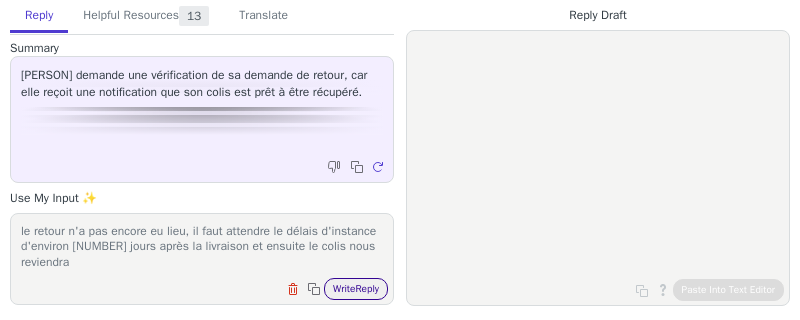 type on "le retour n'a pas encore eu lieu, il faut attendre le délais d'instance d'environ 7 jours après la livraison et ensuite le colis nous reviendra" 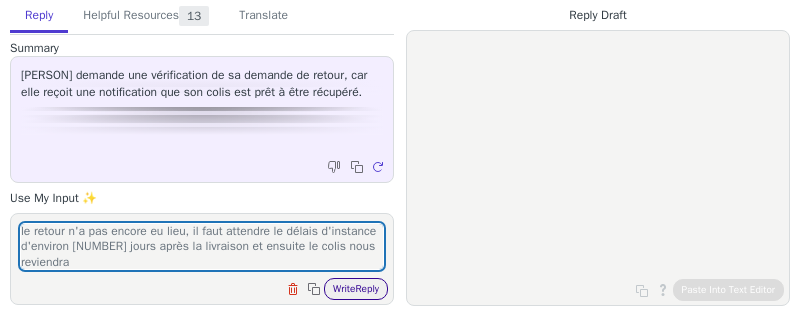 click on "Write  Reply" at bounding box center (356, 289) 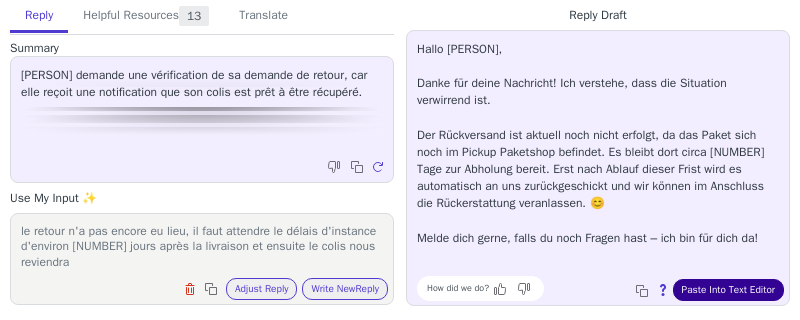 click on "Paste Into Text Editor" at bounding box center [728, 290] 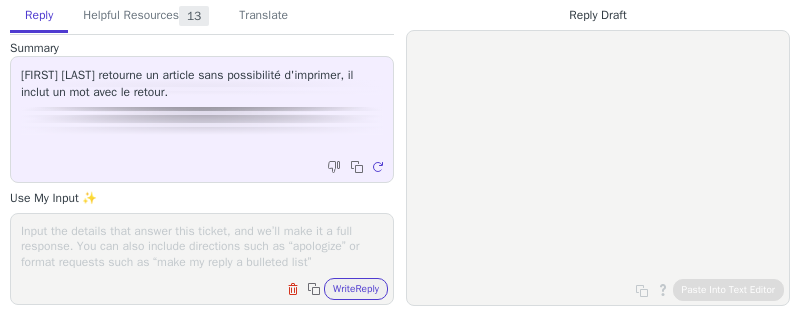 scroll, scrollTop: 0, scrollLeft: 0, axis: both 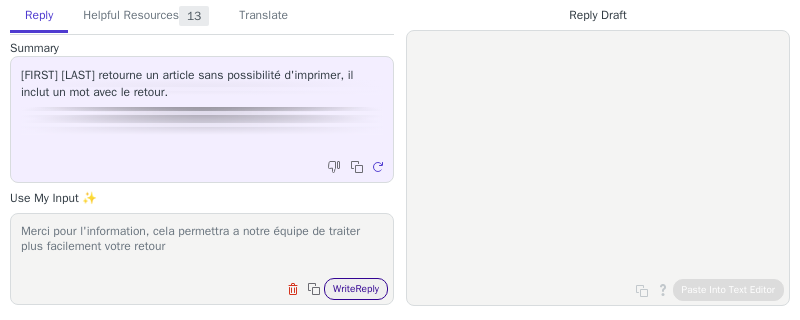 type on "Merci pour l'information, cela permettra a notre équipe de traiter plus facilement votre retour" 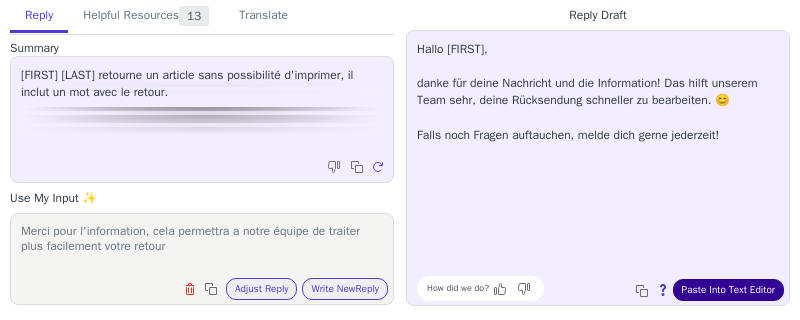 click on "Paste Into Text Editor" at bounding box center [728, 290] 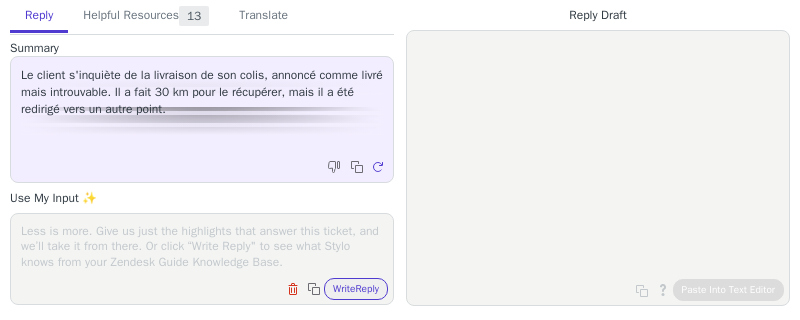 scroll, scrollTop: 0, scrollLeft: 0, axis: both 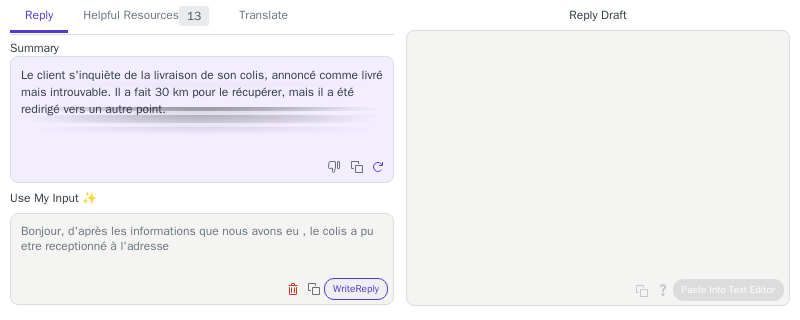paste on "Type de retrait : Relais CHRONOPOST
Point de livraison : [COMPANY] - [NUMBER] [STREET] - [POSTAL_CODE] - [CITY] - [COUNTRY]
Commentaire : Colis remis sur présentation du code PIN ou QR code (sans signature)" 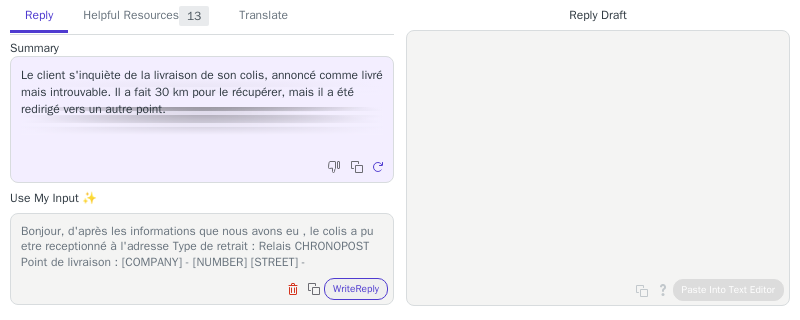 scroll, scrollTop: 62, scrollLeft: 0, axis: vertical 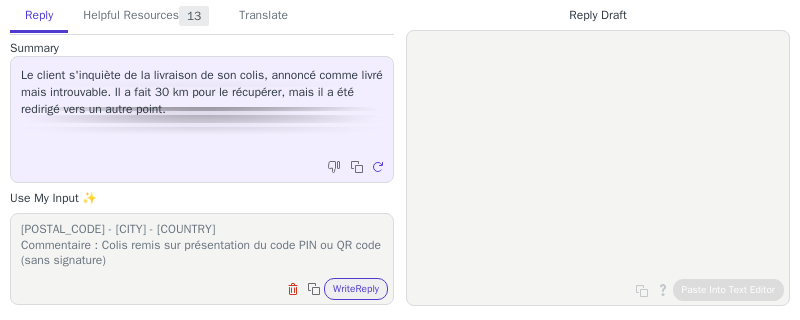 drag, startPoint x: 19, startPoint y: 250, endPoint x: 151, endPoint y: 261, distance: 132.45753 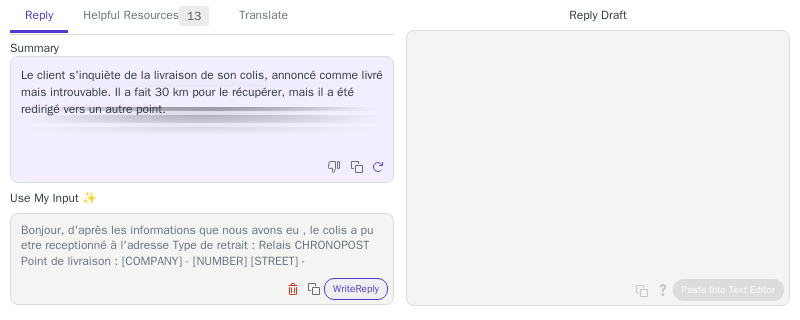 scroll, scrollTop: 0, scrollLeft: 0, axis: both 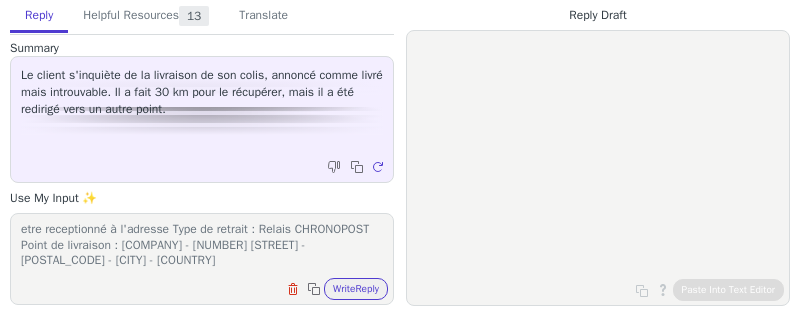 click on "Bonjour, d'après les informations que nous avons eu , le colis a pu etre receptionné à l'adresse Type de retrait : Relais CHRONOPOST
Point de livraison : ETCHMIADZIN MARKET - 4 RUE DE LA REPUBLIQUE - 69580 - SATHONAY CAMP - FR" at bounding box center [202, 246] 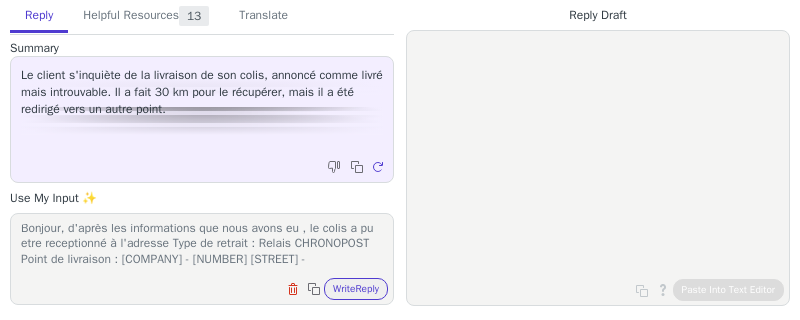click on "Bonjour, d'après les informations que nous avons eu , le colis a pu etre receptionné à l'adresse Type de retrait : Relais CHRONOPOST
Point de livraison : ETCHMIADZIN MARKET - 4 RUE DE LA REPUBLIQUE - 69580 - SATHONAY CAMP - FR" at bounding box center [202, 246] 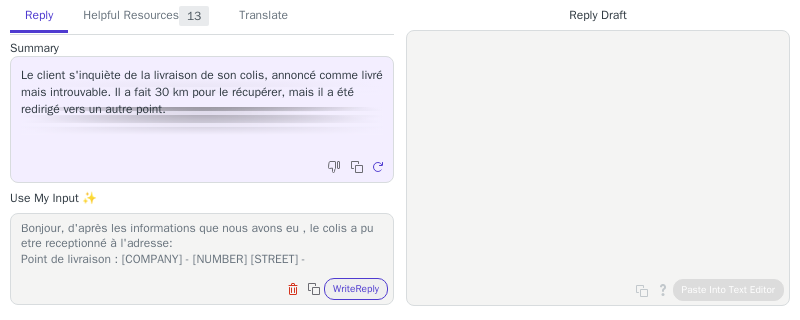 scroll, scrollTop: 32, scrollLeft: 0, axis: vertical 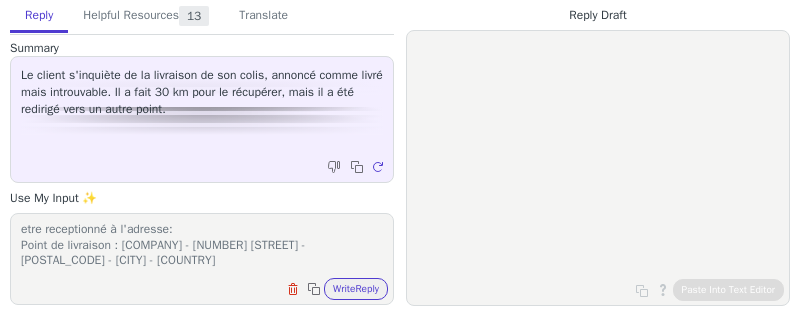 click on "Bonjour, d'après les informations que nous avons eu , le colis a pu etre receptionné à l'adresse:
Point de livraison : ETCHMIADZIN MARKET - 4 RUE DE LA REPUBLIQUE - 69580 - SATHONAY CAMP - FR" at bounding box center (202, 246) 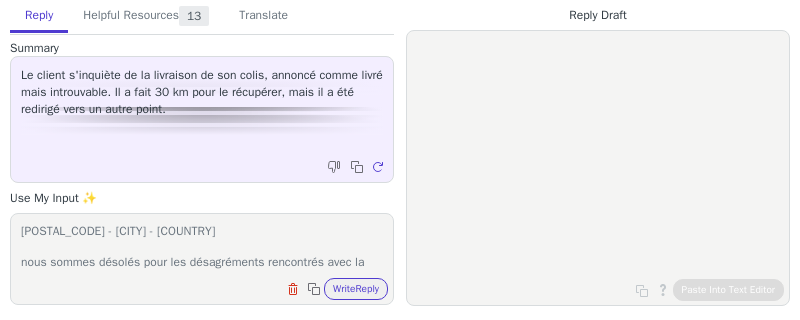 scroll, scrollTop: 62, scrollLeft: 0, axis: vertical 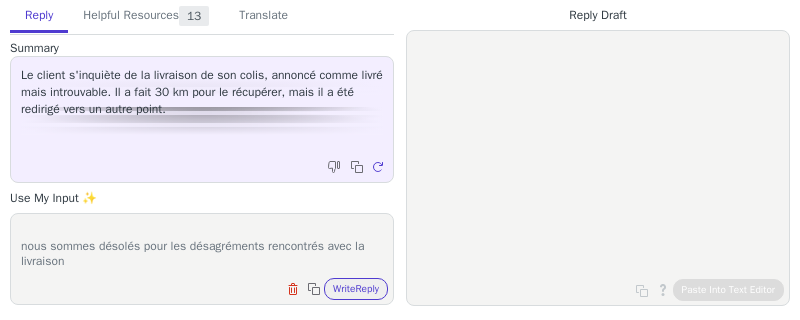 click on "Bonjour, d'après les informations que nous avons eu , le colis a pu etre receptionné à l'adresse:
Point de livraison : ETCHMIADZIN MARKET - 4 RUE DE LA REPUBLIQUE - 69580 - SATHONAY CAMP - FR
nous sommes désolés pour les désagréments rencontrés avec la livraison" at bounding box center (202, 246) 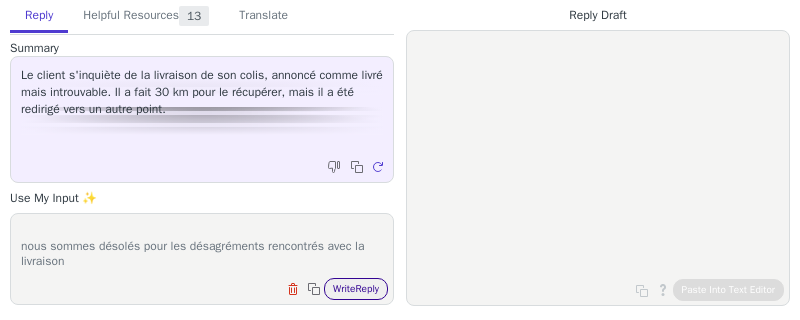 type on "Bonjour, d'après les informations que nous avons eu , le colis a pu etre receptionné à l'adresse:
Point de livraison : ETCHMIADZIN MARKET - 4 RUE DE LA REPUBLIQUE - 69580 - SATHONAY CAMP - FR
nous sommes désolés pour les désagréments rencontrés avec la livraison" 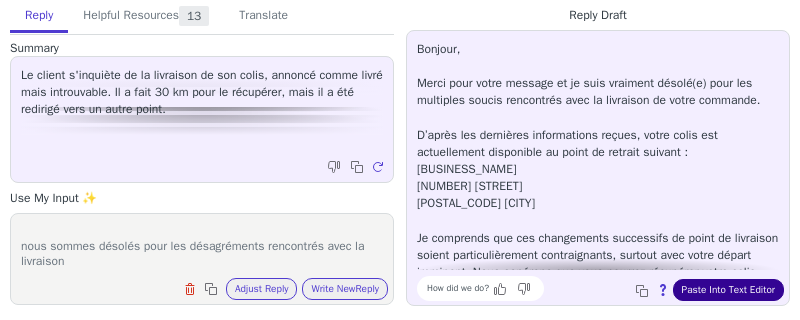 click on "Paste Into Text Editor" at bounding box center [728, 290] 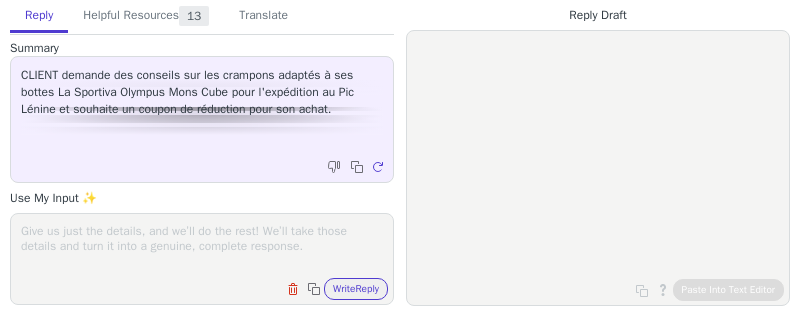 scroll, scrollTop: 0, scrollLeft: 0, axis: both 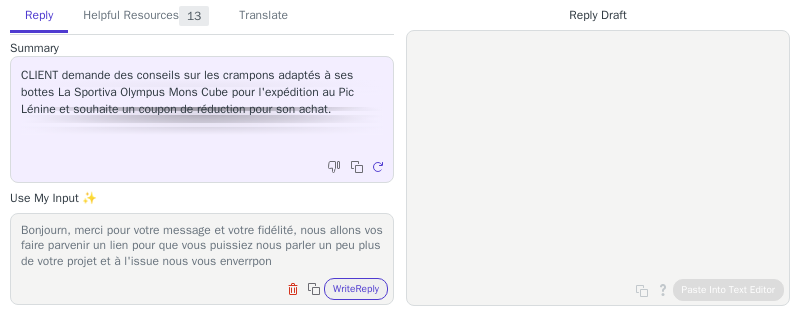click on "Bonjourn, merci pour votre message et votre fidélité, nous allons vos faire parvenir un lien pour que vous puissiez nous parler un peu plus de votre projet et à l'issue nous vous enverrpon" at bounding box center [202, 246] 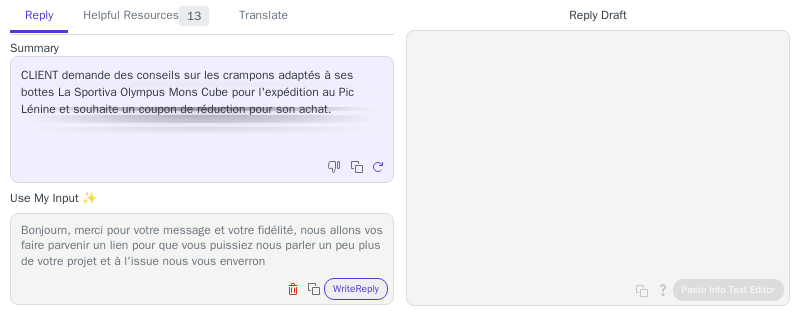 scroll, scrollTop: 16, scrollLeft: 0, axis: vertical 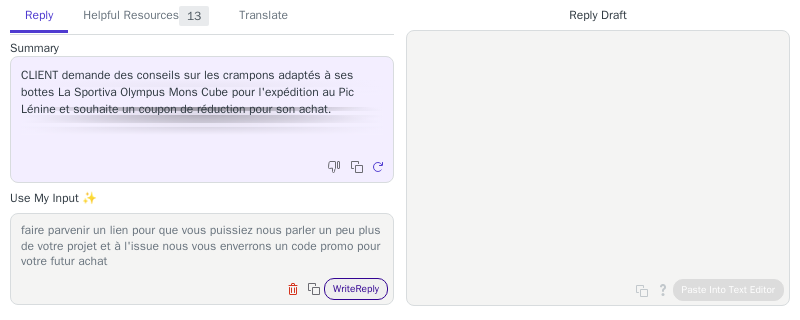 type on "Bonjourn, merci pour votre message et votre fidélité, nous allons vos faire parvenir un lien pour que vous puissiez nous parler un peu plus de votre projet et à l'issue nous vous enverrons un code promo pour votre futur achat" 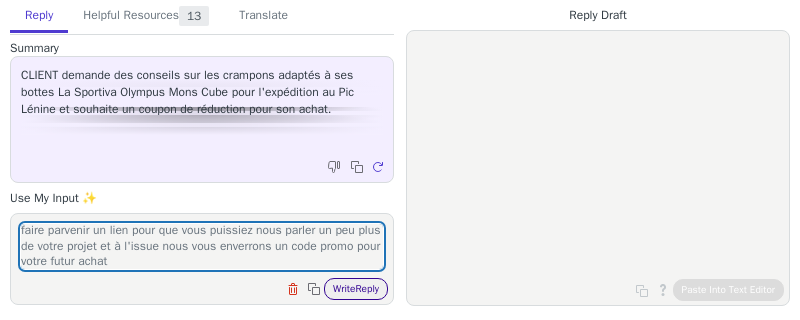 click on "Write  Reply" at bounding box center [356, 289] 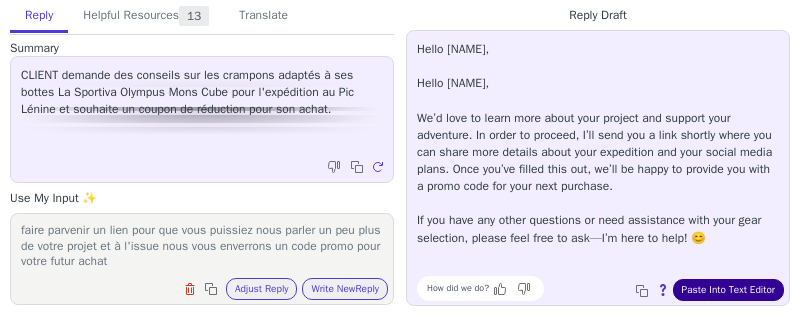 click on "Paste Into Text Editor" at bounding box center [728, 290] 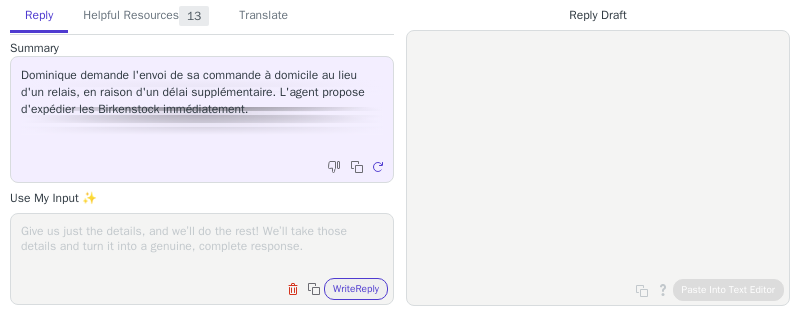 scroll, scrollTop: 0, scrollLeft: 0, axis: both 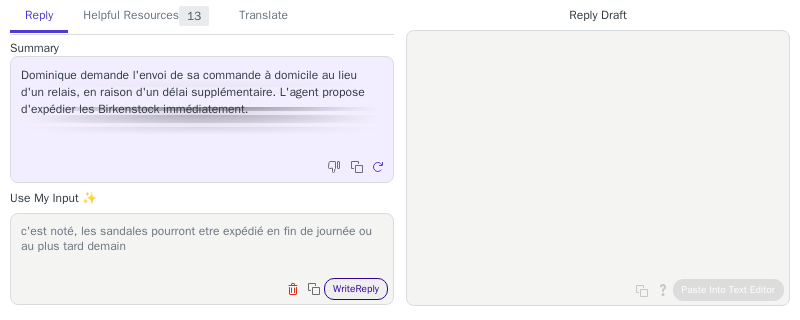type on "c'est noté, les sandales pourront etre expédié en fin de journée ou au plus tard demain" 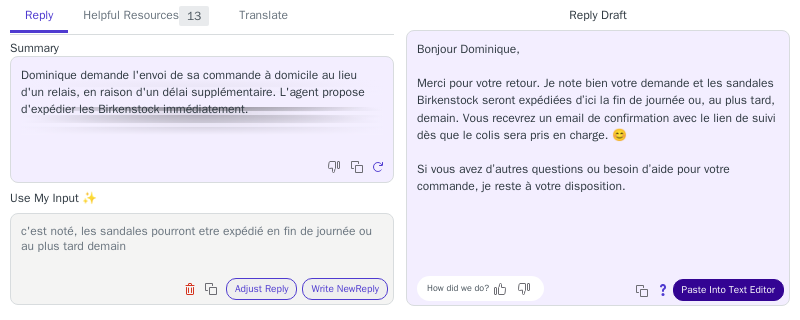click on "Paste Into Text Editor" at bounding box center [728, 290] 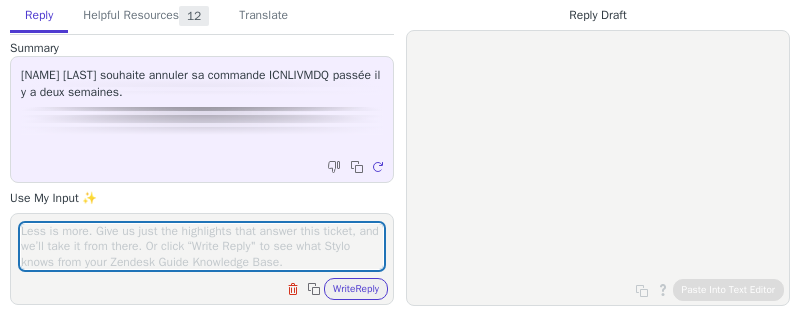 scroll, scrollTop: 0, scrollLeft: 0, axis: both 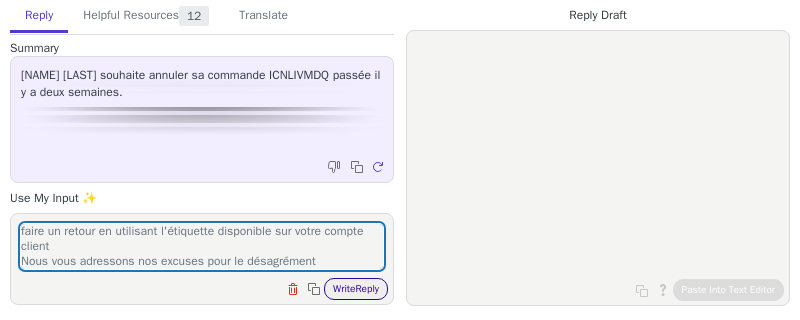 type on "votre colis a été expédié et nous ne pouvons plus l'intercepter. Si vous ne souhaitez pas conserver l'article vous pourrez laisser le colis en point relais et il nous sera renvoyé pour que nous puissions vous rembourser. vous pouvez aussi accepter la livraison et ensuite faire un retour en utilisant l'étiquette disponible sur votre compte client
Nous vous adressons nos excuses pour le désagrément" 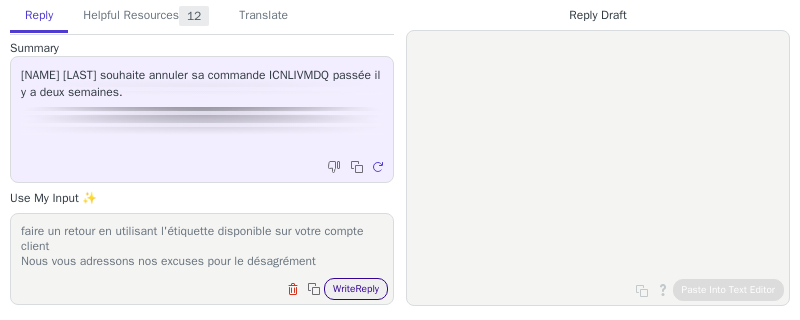 click on "Write  Reply" at bounding box center [356, 289] 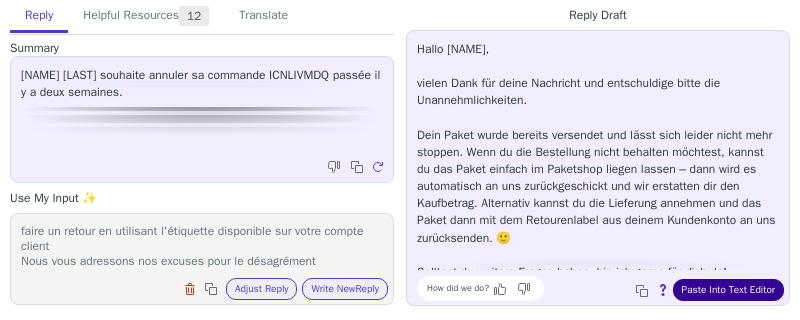 click on "Paste Into Text Editor" at bounding box center (728, 290) 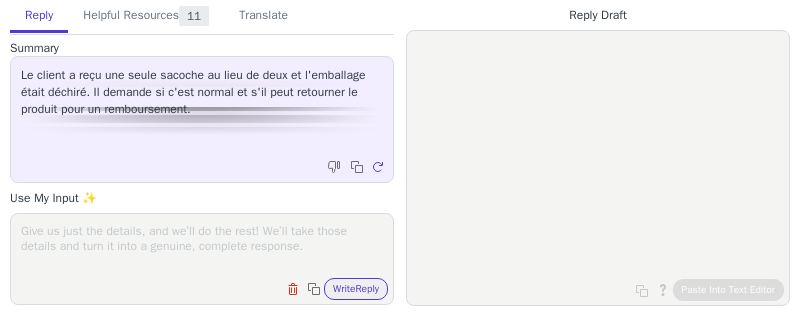 scroll, scrollTop: 0, scrollLeft: 0, axis: both 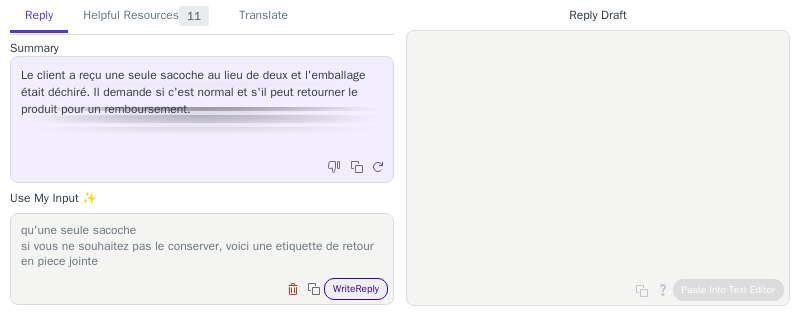 type on "bonjour, l'article reçu est conforme à la commande et ne contient qu'une seule sacoche
si vous ne souhaitez pas le conserver, voici une etiquette de retour en piece jointe" 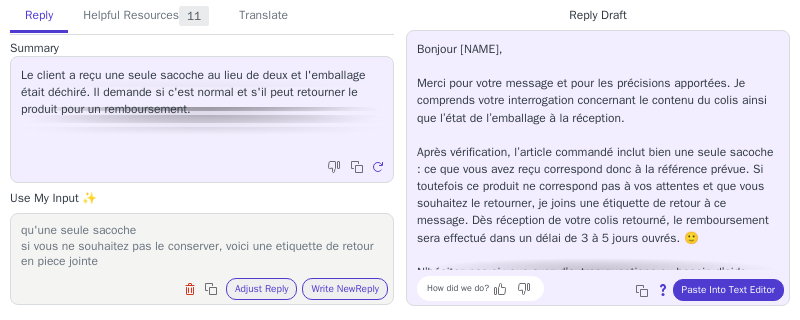 scroll, scrollTop: 3, scrollLeft: 0, axis: vertical 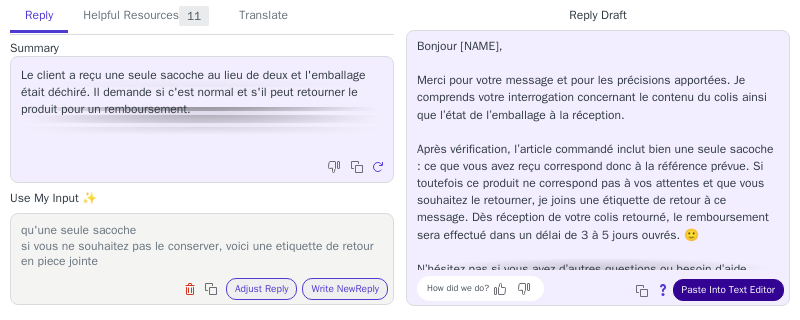 click on "Paste Into Text Editor" at bounding box center [728, 290] 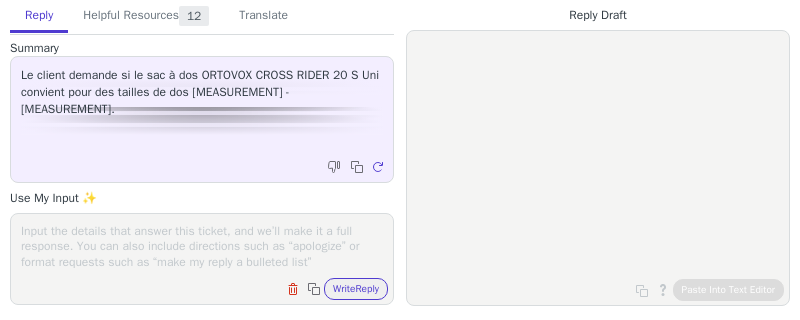 scroll, scrollTop: 0, scrollLeft: 0, axis: both 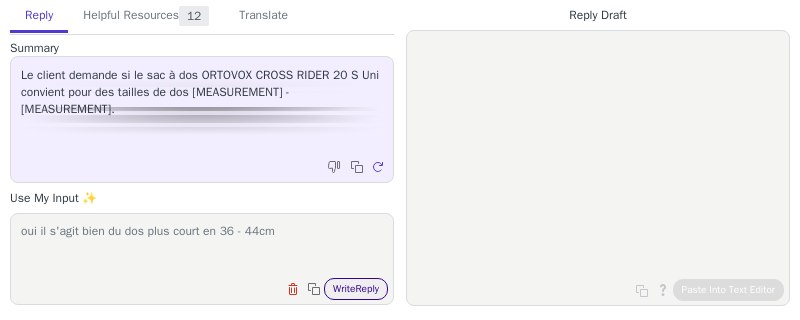 type on "oui il s'agit bien du dos plus court en 36 - 44cm" 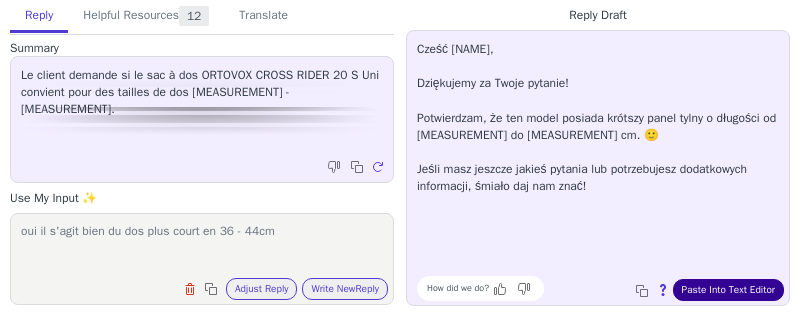 click on "Paste Into Text Editor" at bounding box center (728, 290) 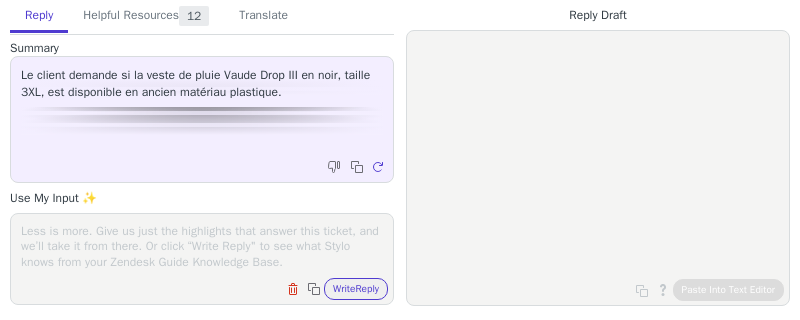 scroll, scrollTop: 0, scrollLeft: 0, axis: both 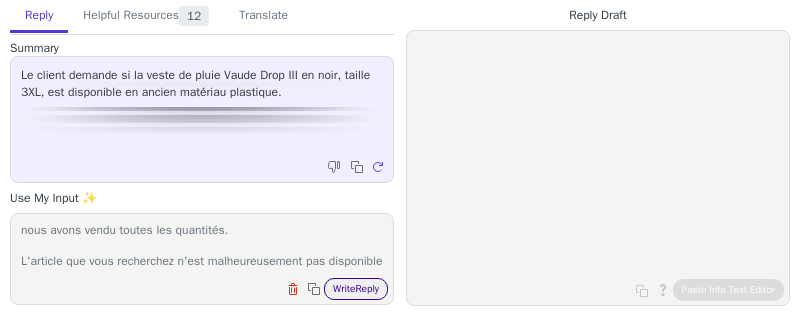 type on "Tous les articles que nous avons en stock sont visibles sur le site. Si le modèle recherché n'apparait pas c'est que malheureusement nous avons vendu toutes les quantités.
L'article que vous recherchez n'est malheureusement pas disponible" 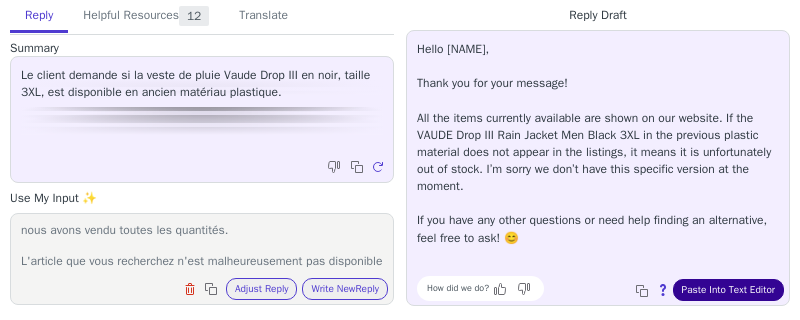 click on "Paste Into Text Editor" at bounding box center (728, 290) 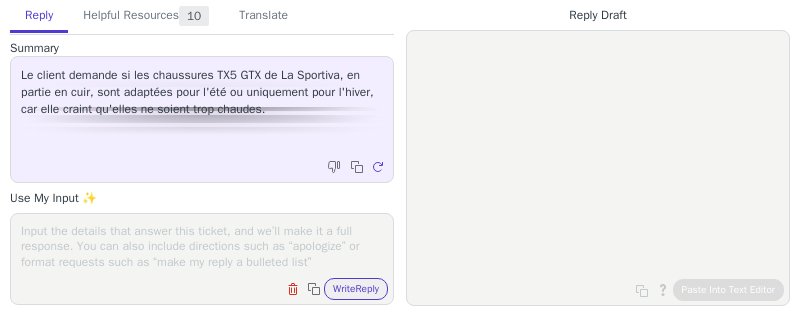 scroll, scrollTop: 0, scrollLeft: 0, axis: both 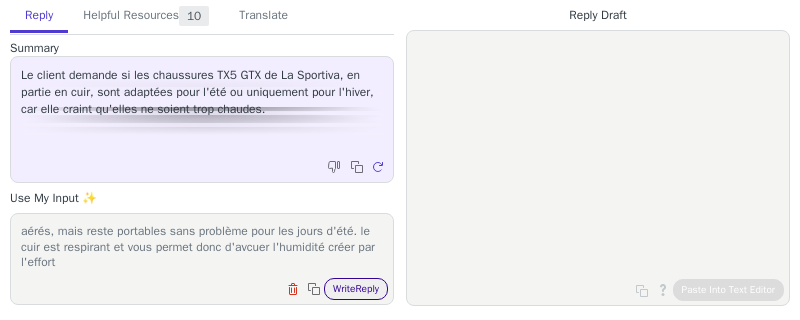 type on "Bonjour, ce sont des chaussures quatre saison qui vous apporteront un bon maintient, du confort et une excellente stabilité  sur tout type de terrains. Elle seront en effet plus chaude que des modèles trés aérés, mais reste portables sans problème pour les jours d'été. le cuir est respirant et vous permet donc d'avcuer l'humidité créer par l'effort" 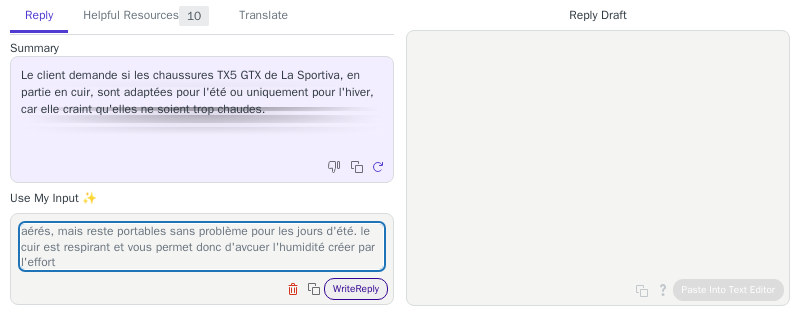 click on "Write  Reply" at bounding box center [356, 289] 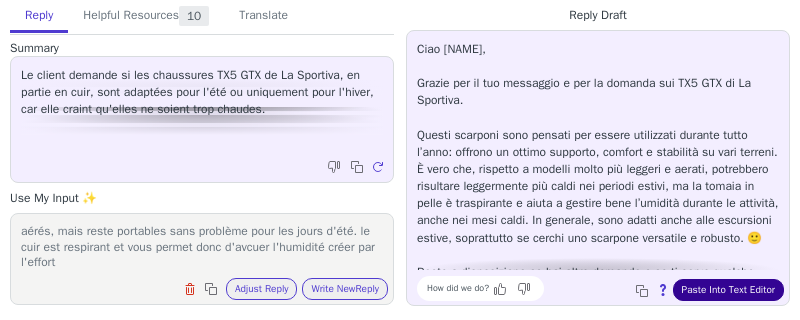 click on "Paste Into Text Editor" at bounding box center [728, 290] 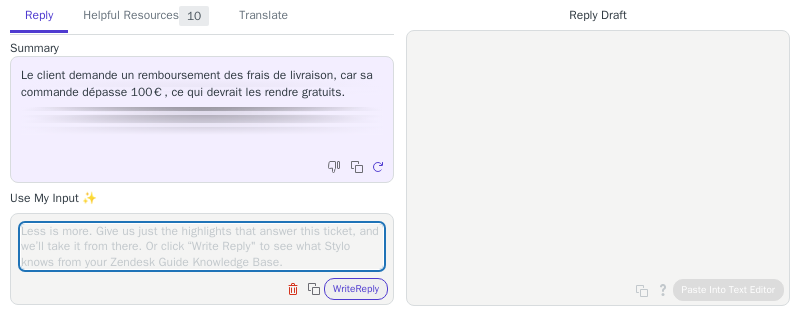 scroll, scrollTop: 0, scrollLeft: 0, axis: both 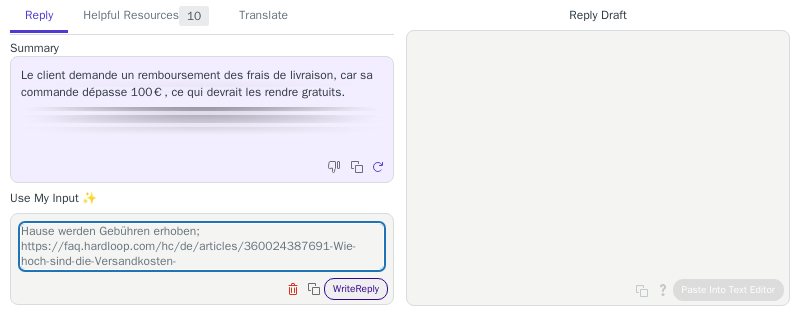 type on "Bitte findest du anbei unsere Versandkostenrichtlinien.
Die Versandkosten sind bei einer Bestellung über 100 € für die Lieferung an einen Relais-Punkt kostenlos. Für den Versand nach Hause werden Gebühren erhoben;
https://faq.hardloop.com/hc/de/articles/360024387691-Wie-hoch-sind-die-Versandkosten-" 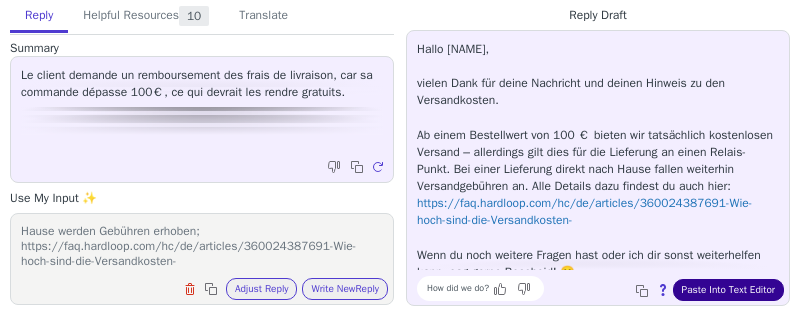 click on "Paste Into Text Editor" at bounding box center (728, 290) 